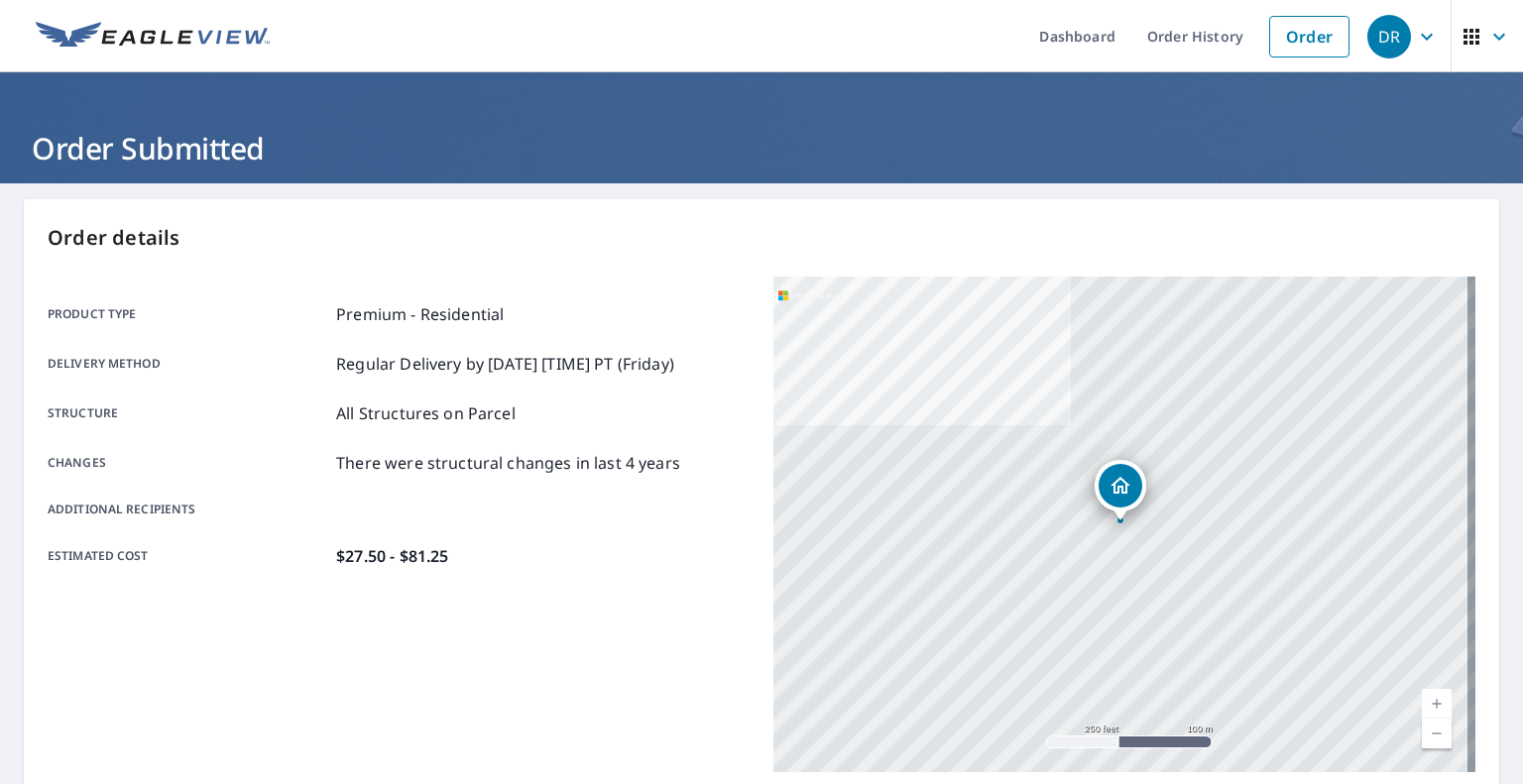 scroll, scrollTop: 0, scrollLeft: 0, axis: both 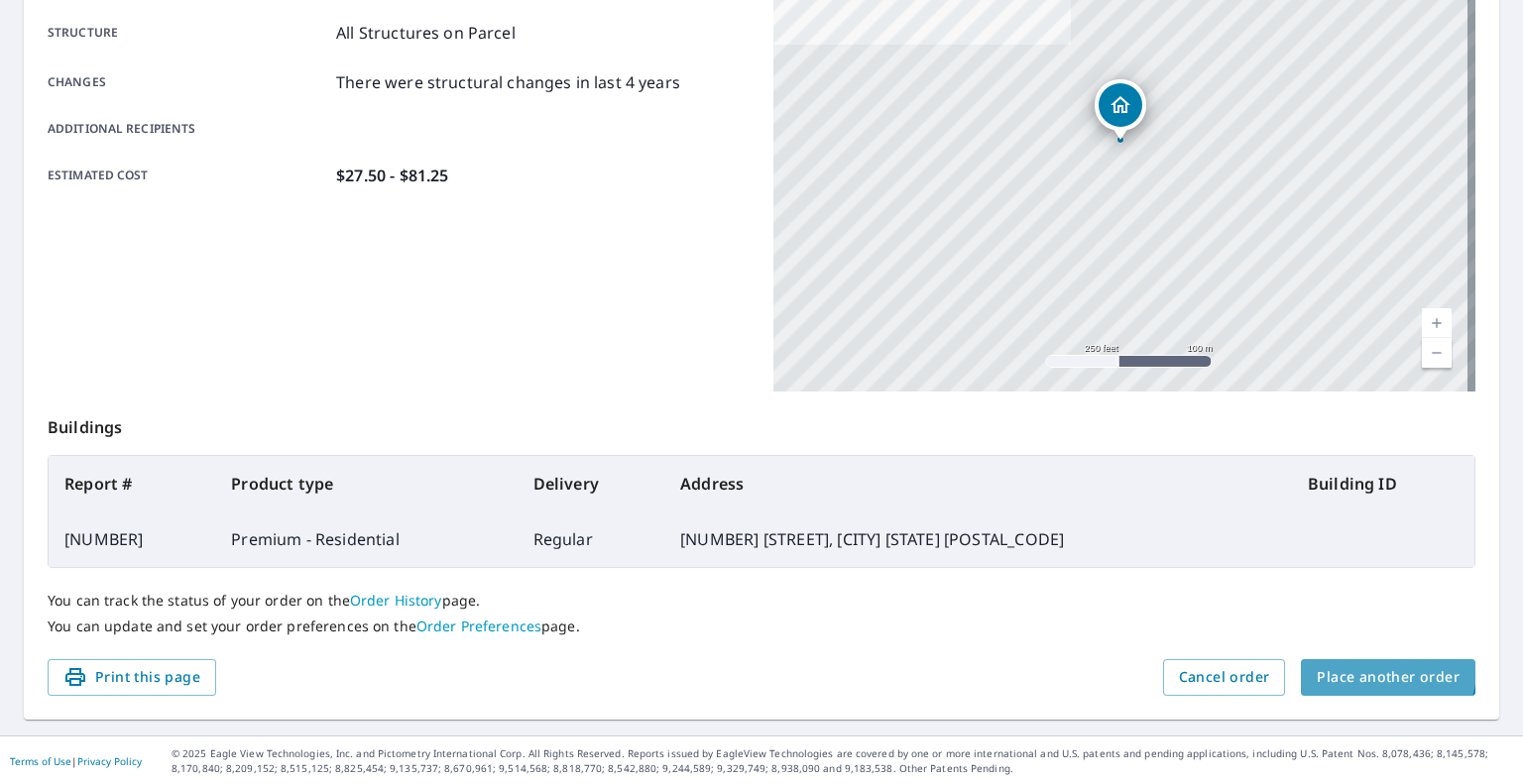 click on "Place another order" at bounding box center (1388, 677) 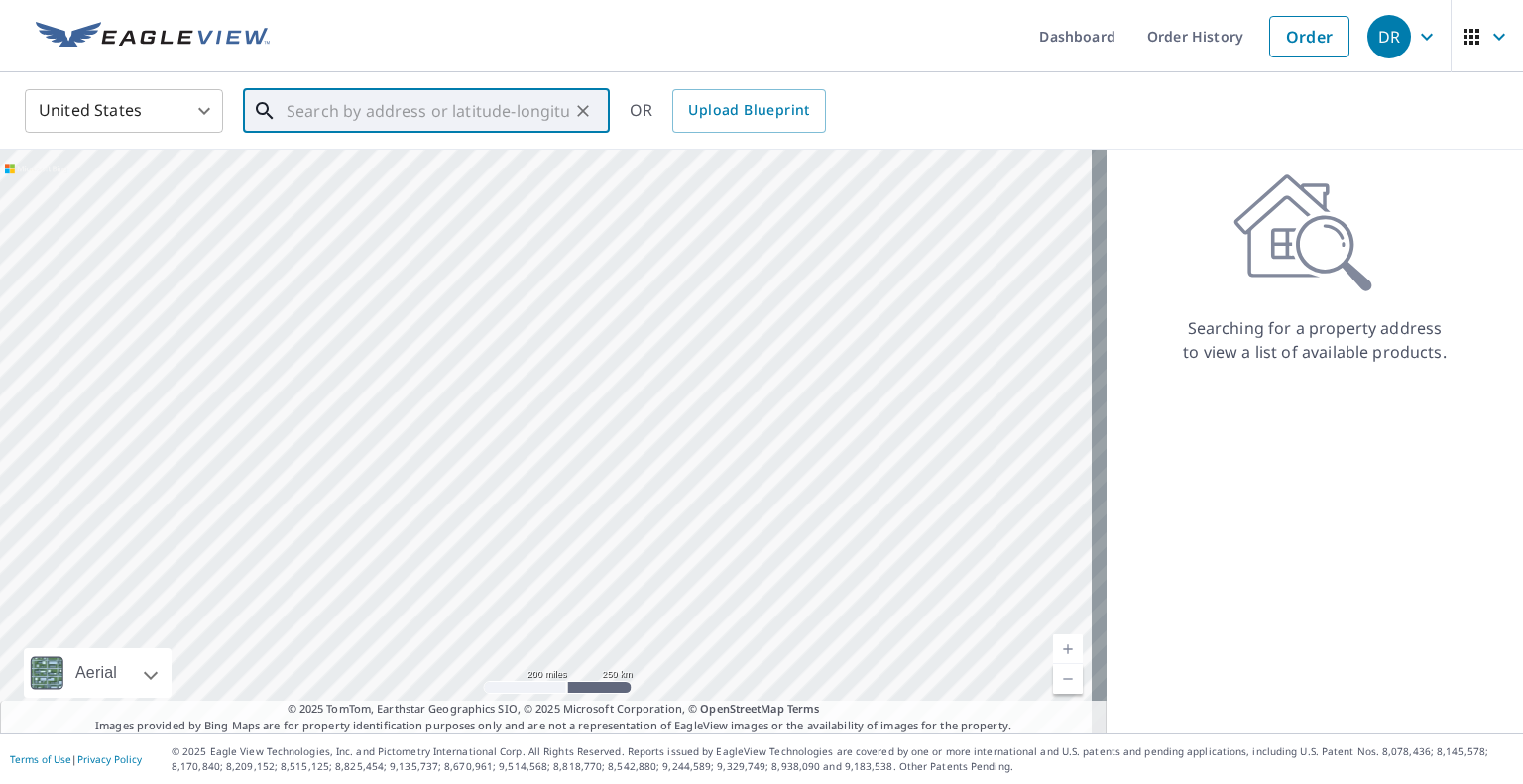 click at bounding box center (427, 111) 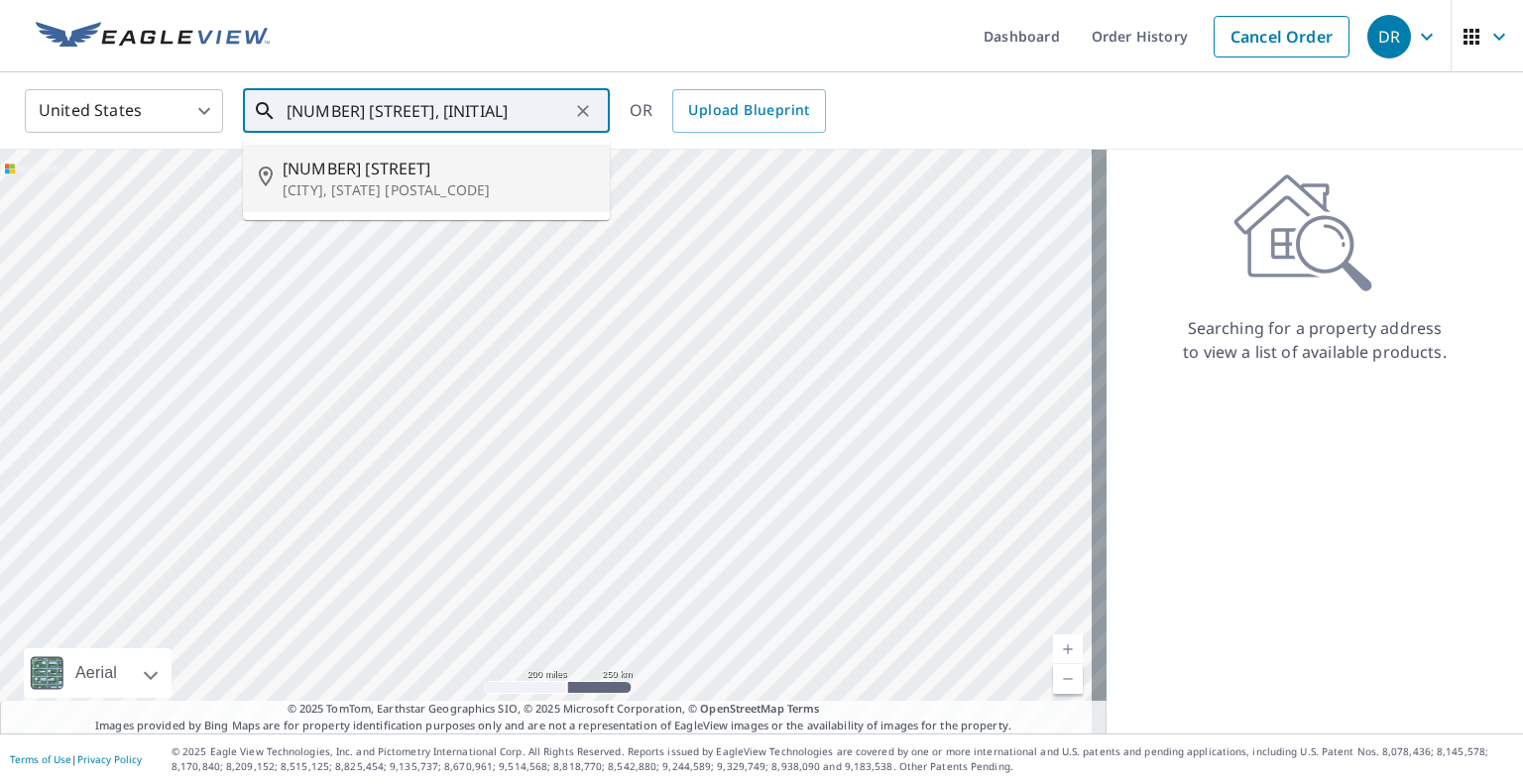 click on "[NUMBER] [STREET]" at bounding box center (438, 168) 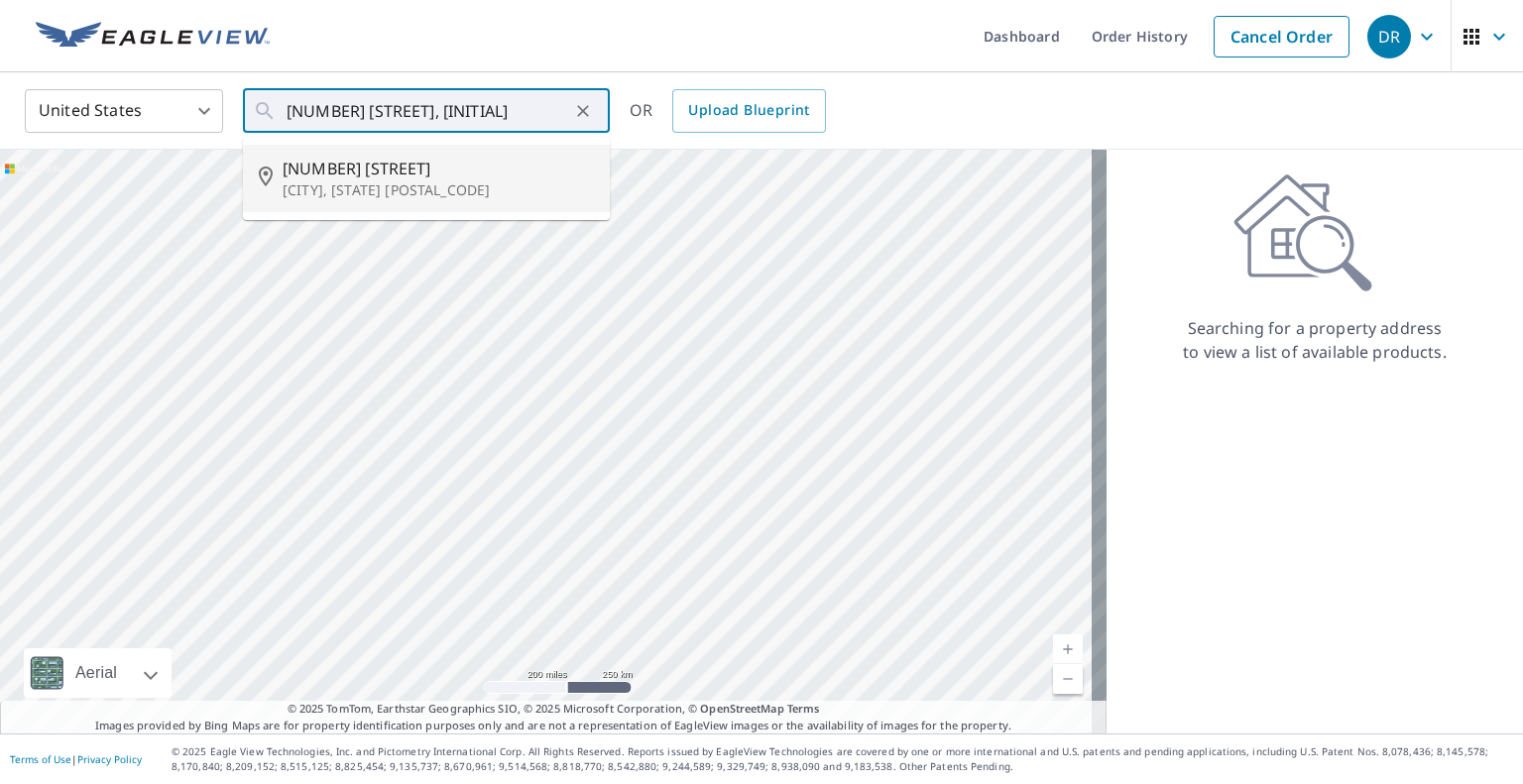type on "[NUMBER] [STREET], [CITY], [STATE] [POSTAL_CODE]" 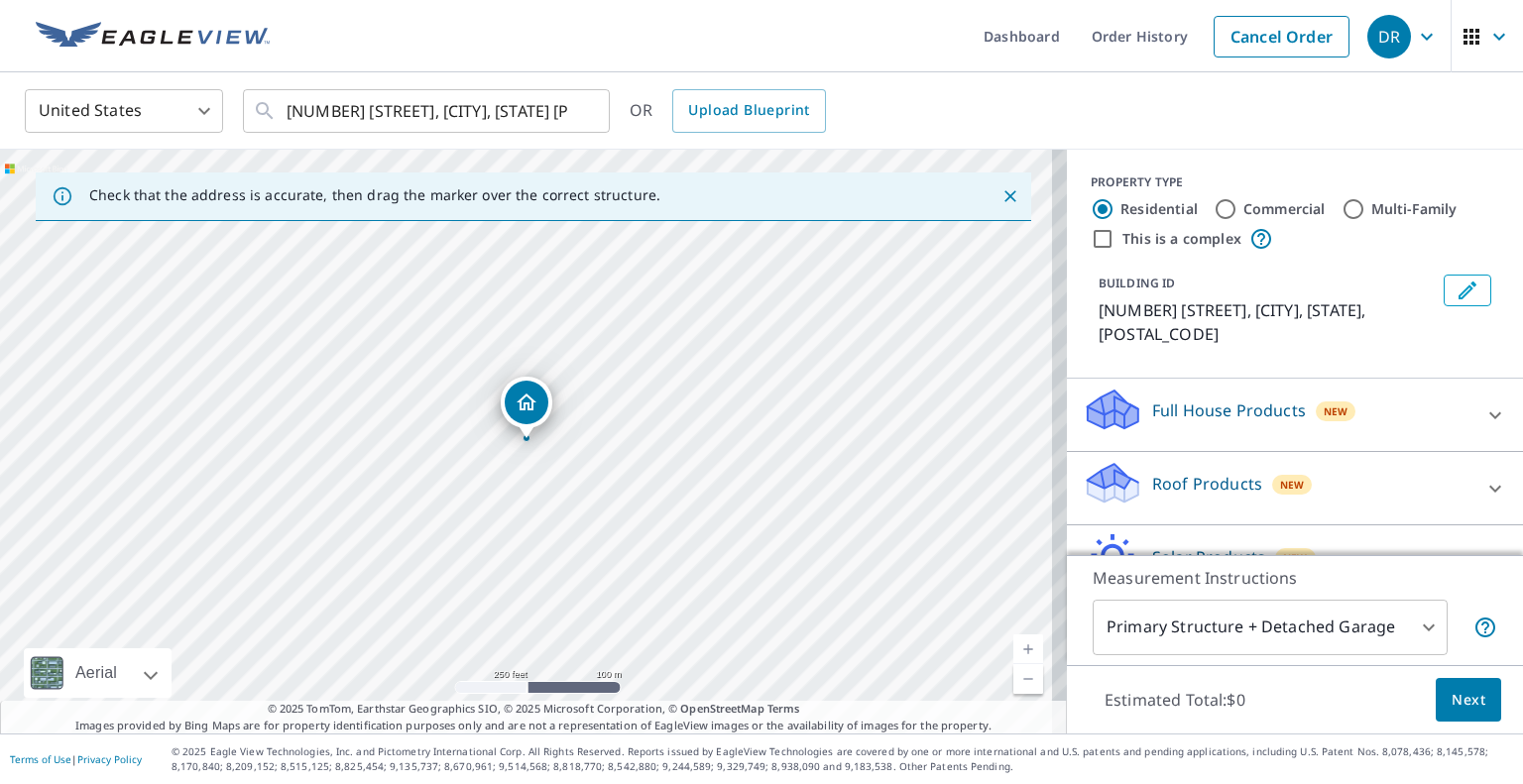 scroll, scrollTop: 91, scrollLeft: 0, axis: vertical 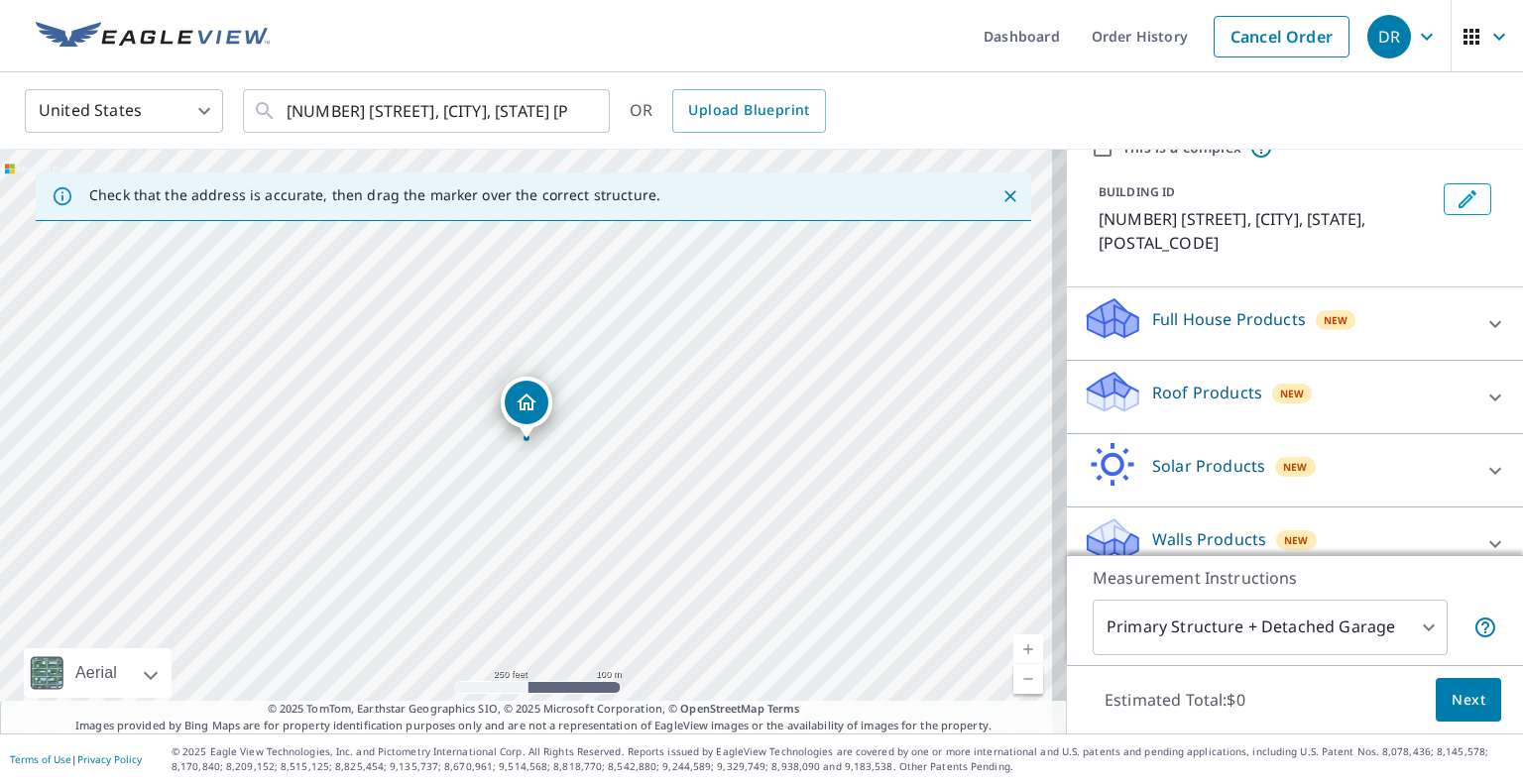 click 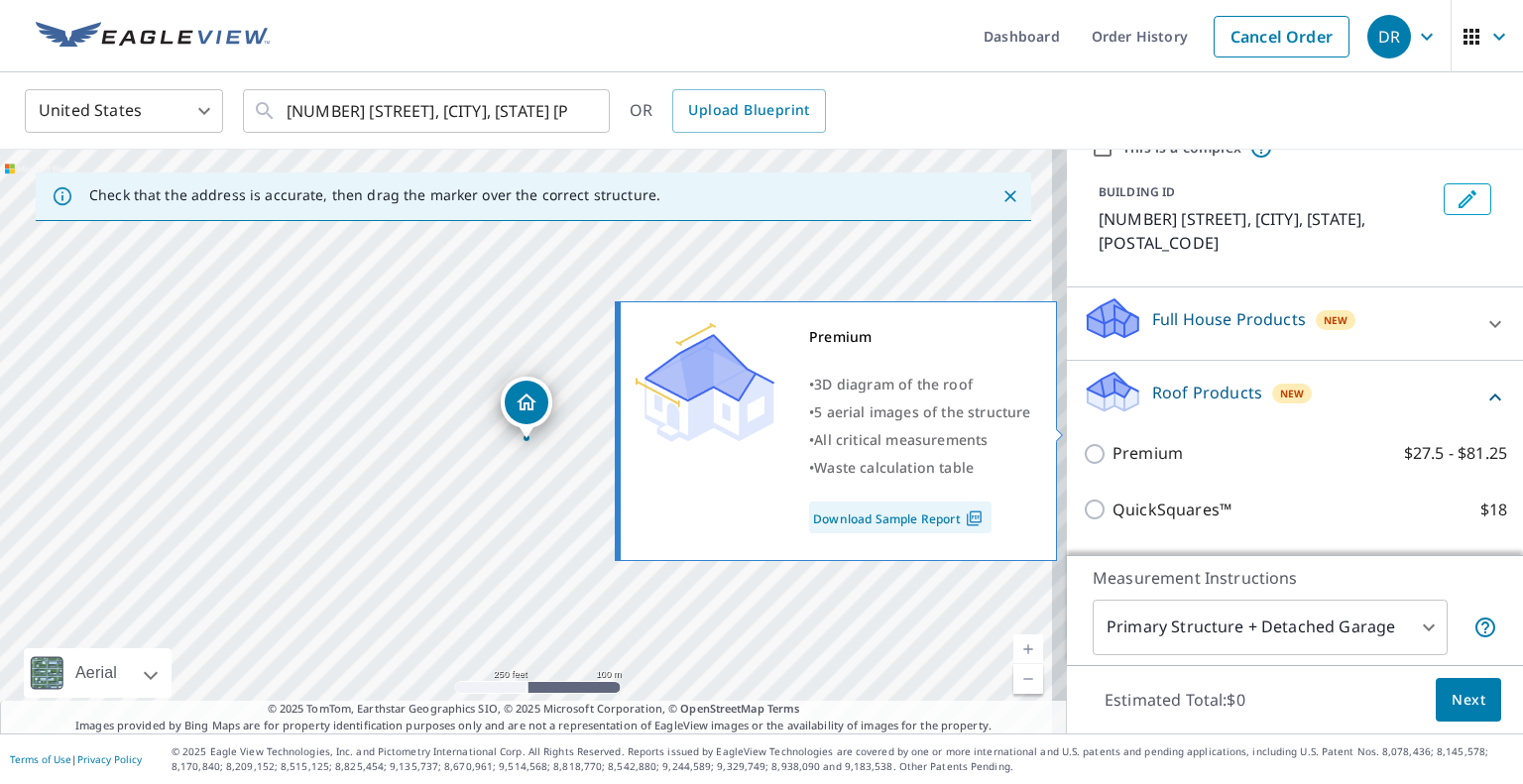 click on "Premium" at bounding box center (1147, 453) 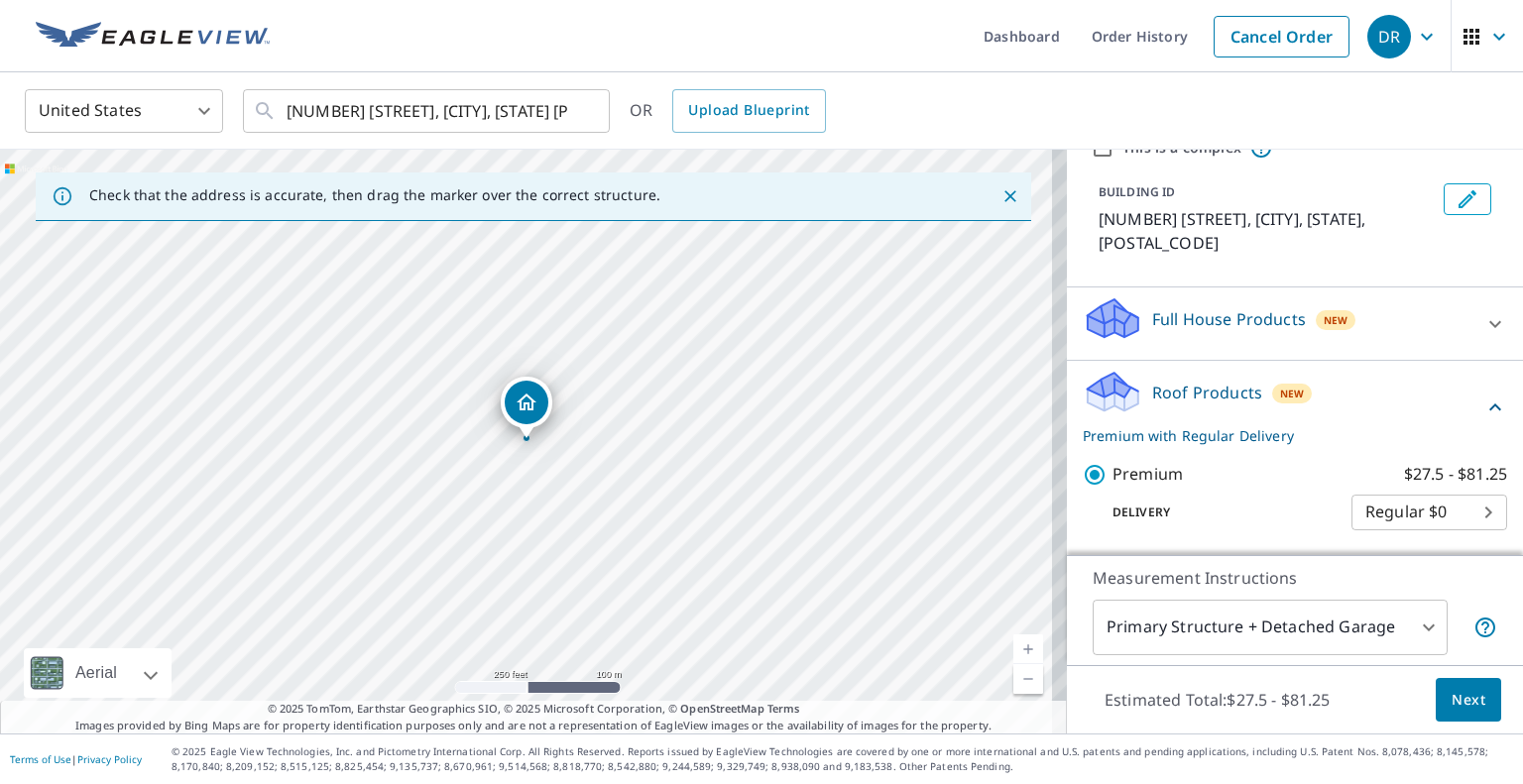 click on "DR DR
Dashboard Order History Cancel Order DR United States US ​ [NUMBER] [STREET] [CITY], [STATE] ​ OR Upload Blueprint Check that the address is accurate, then drag the marker over the correct structure. [NUMBER] [STREET] [CITY], [STATE] Aerial Road A standard road map Aerial A detailed look from above Labels Labels 250 feet 100 m © 2025 TomTom, © Vexcel Imaging, © 2025 Microsoft Corporation,  © OpenStreetMap Terms © 2025 TomTom, Earthstar Geographics SIO, © 2025 Microsoft Corporation, ©   OpenStreetMap   Terms Images provided by Bing Maps are for property identification purposes only and are not a representation of EagleView images or the availability of images for the property. PROPERTY TYPE Residential Commercial Multi-Family This is a complex BUILDING ID [NUMBER] [STREET], [CITY], [STATE] Full House Products New Full House™ $98 Roof Products New Premium with Regular Delivery Premium $27.5 - $81.25 Delivery Regular $0 8 ​ QuickSquares™ $18 Gutter $13.75 Bid Perfect™ $18 Solar Products 1" at bounding box center [762, 392] 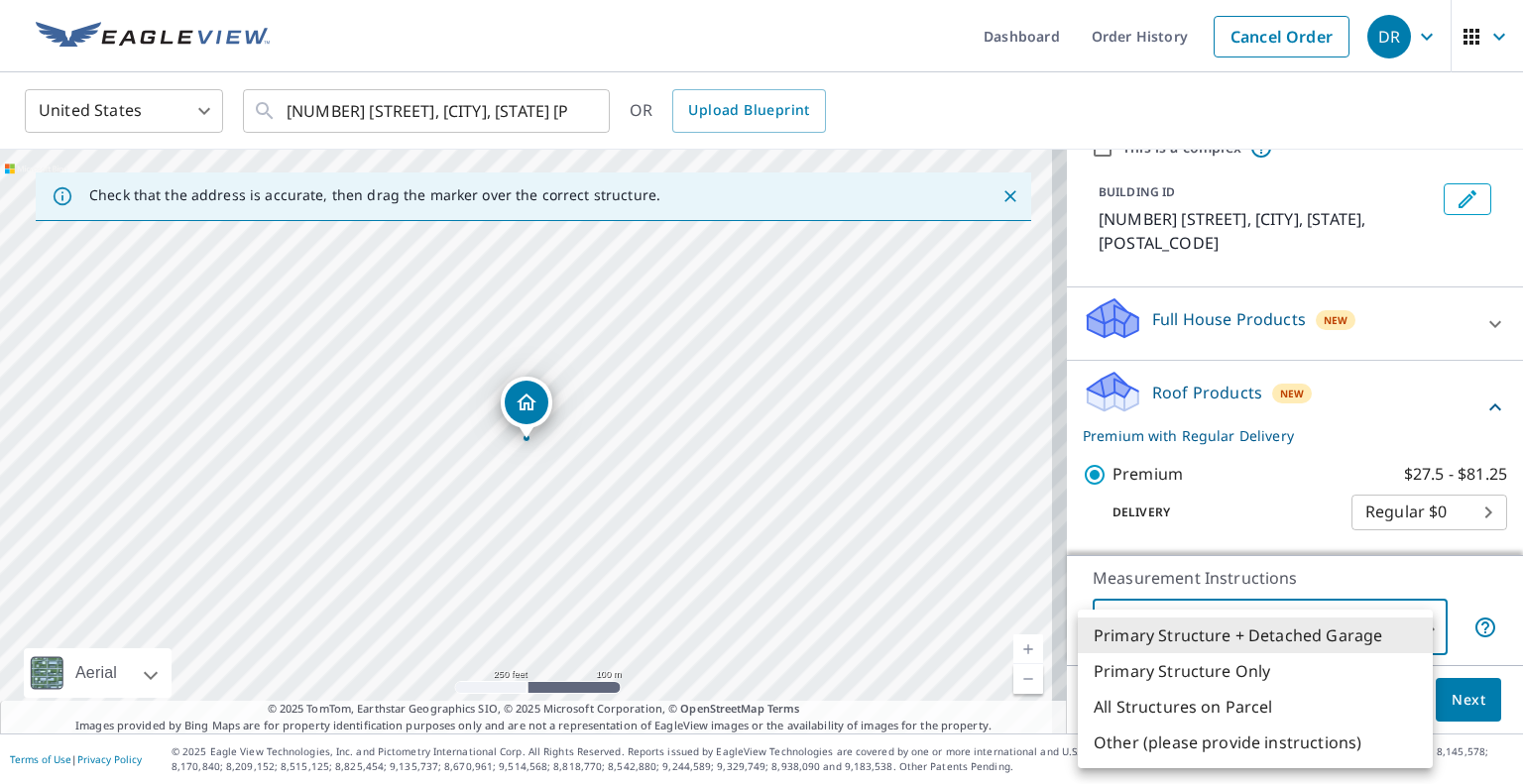 click on "All Structures on Parcel" at bounding box center [1255, 707] 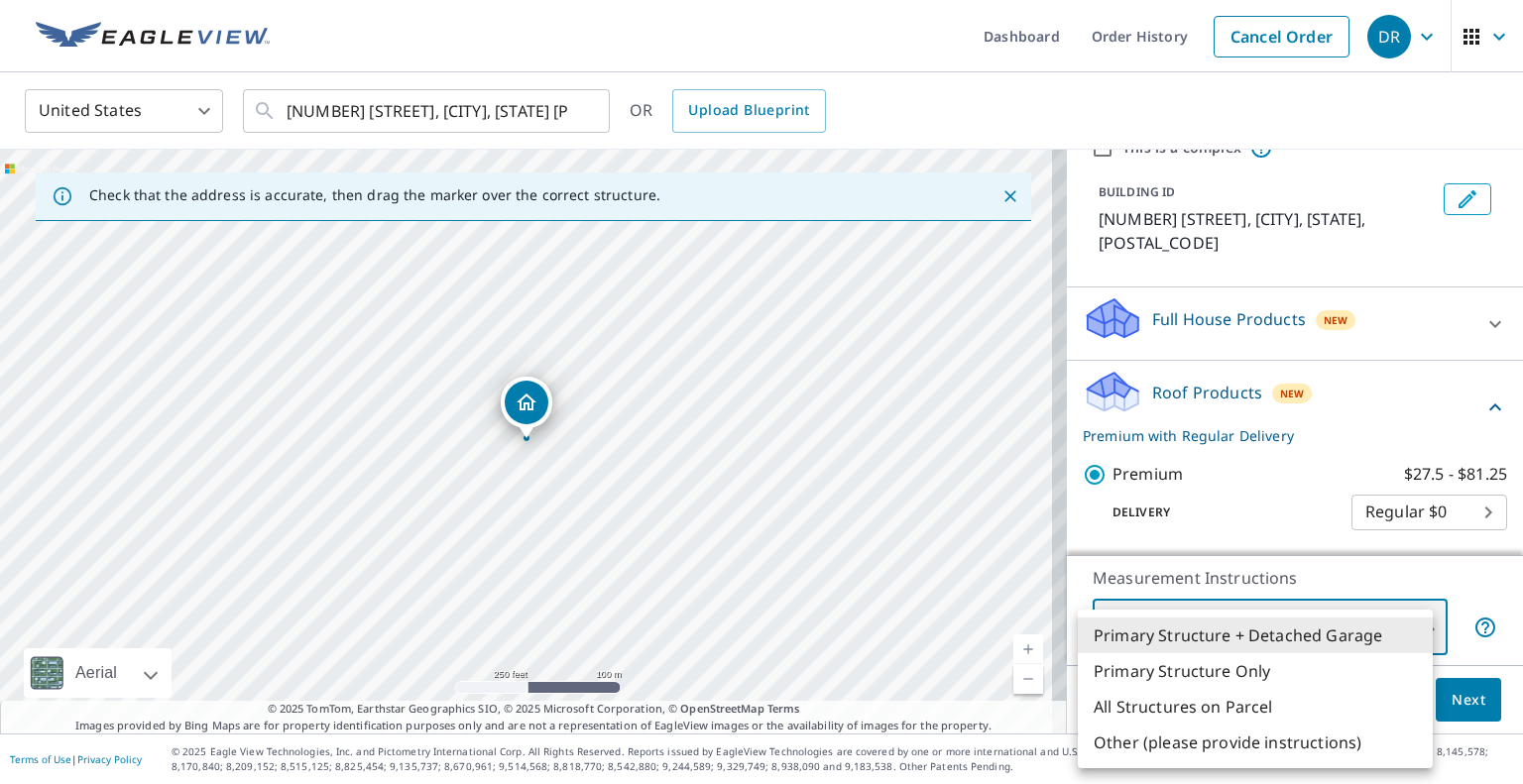 type on "3" 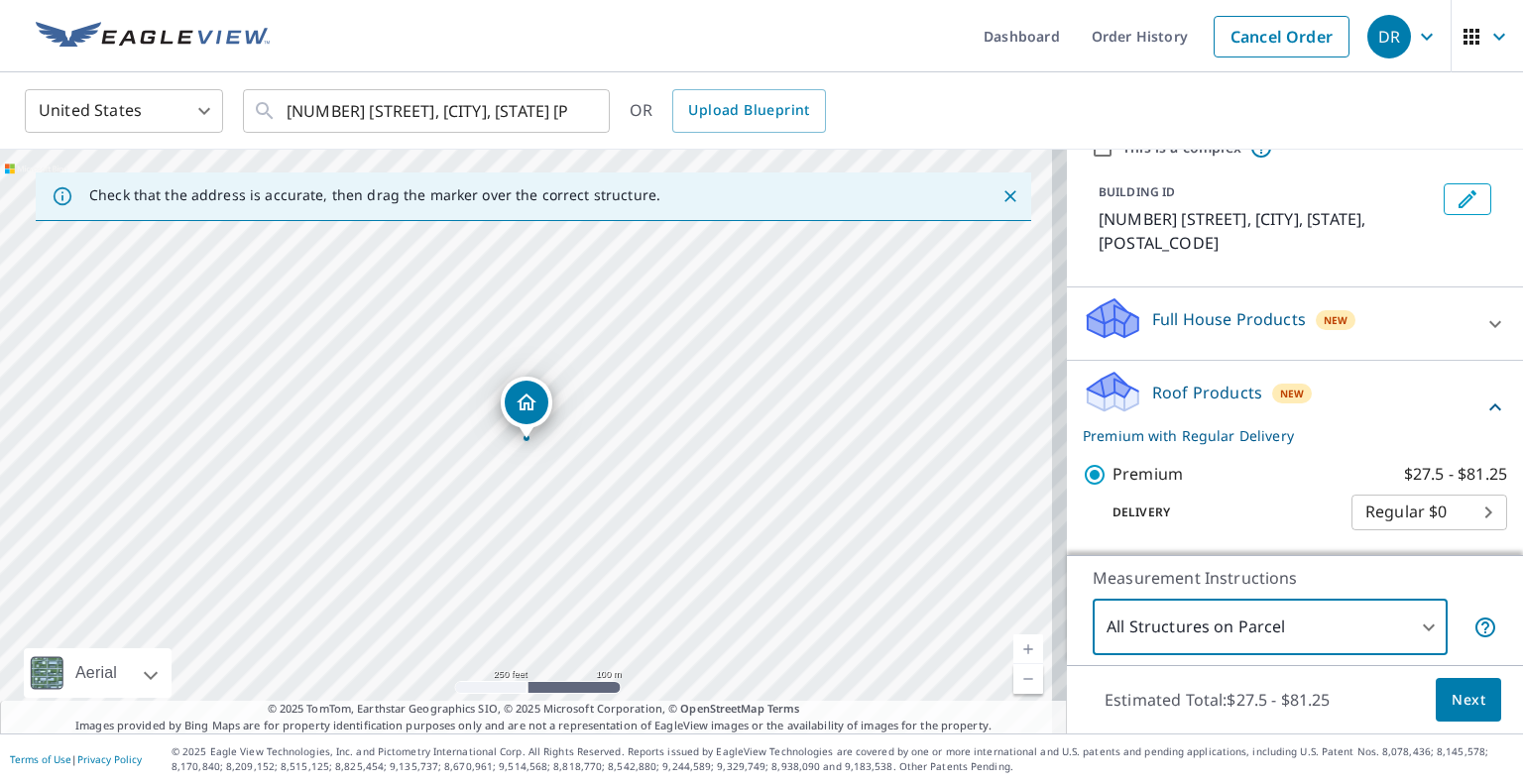 click on "Next" at bounding box center (1468, 700) 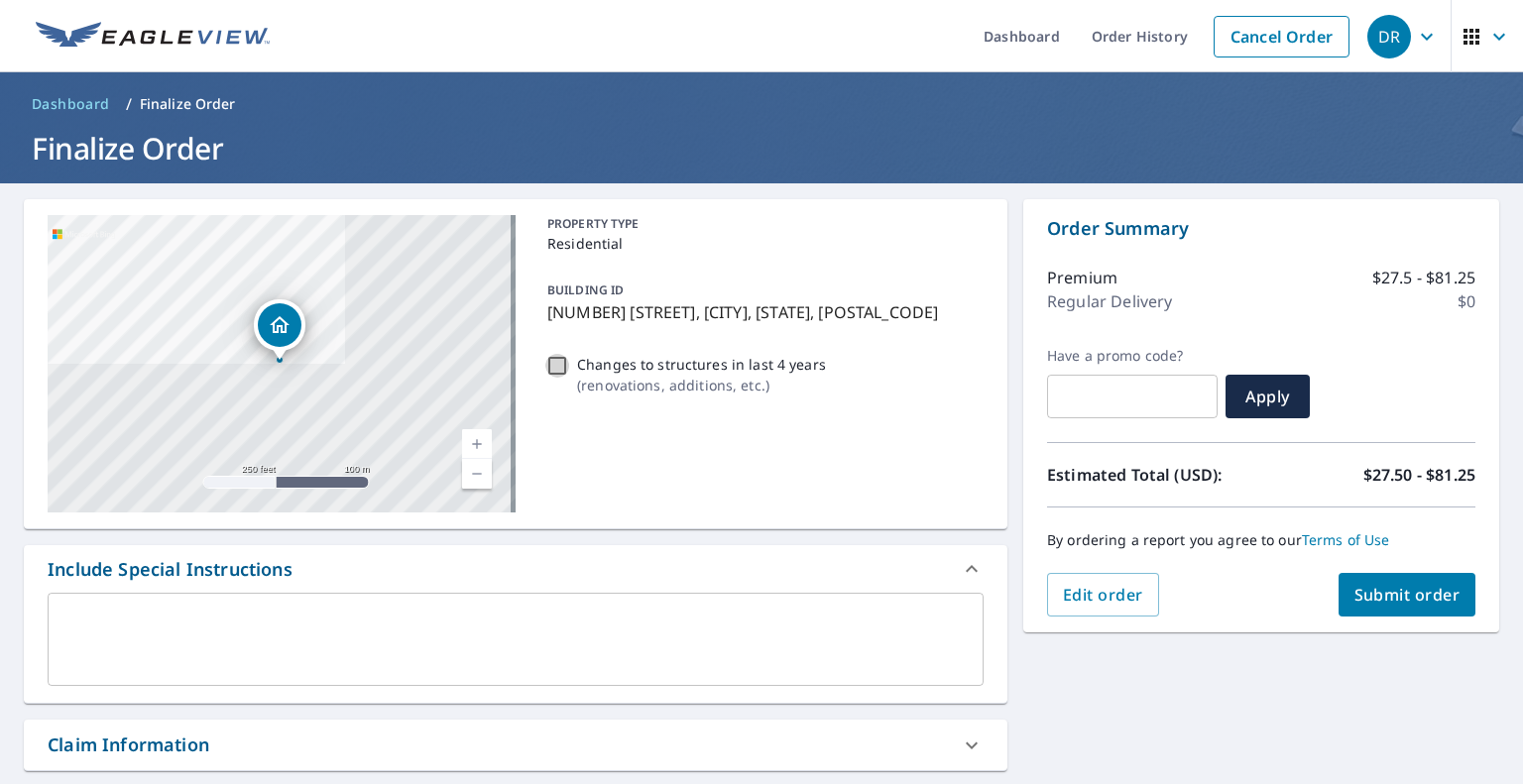 click on "Changes to structures in last 4 years ( renovations, additions, etc. )" at bounding box center (557, 366) 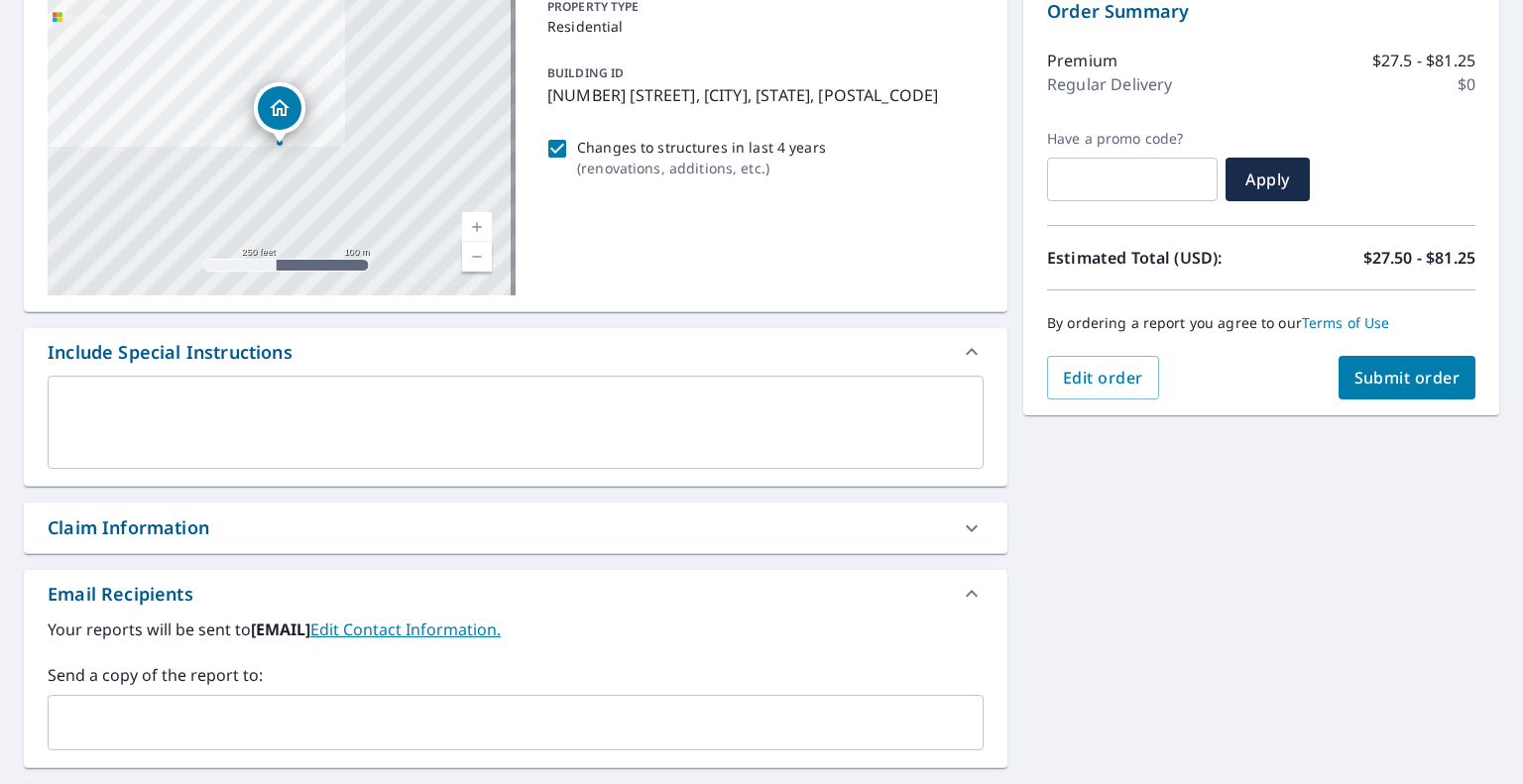 scroll, scrollTop: 222, scrollLeft: 0, axis: vertical 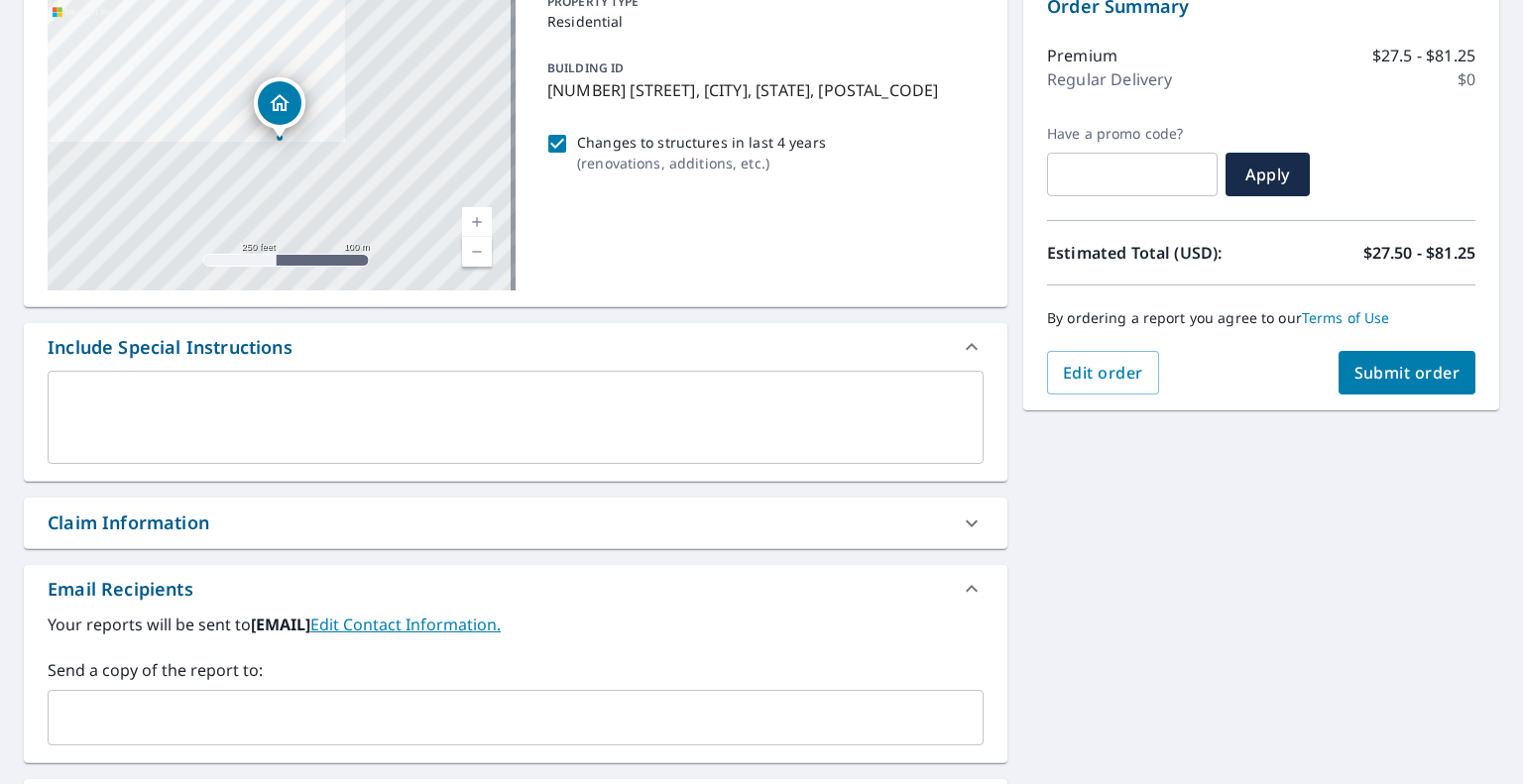 click 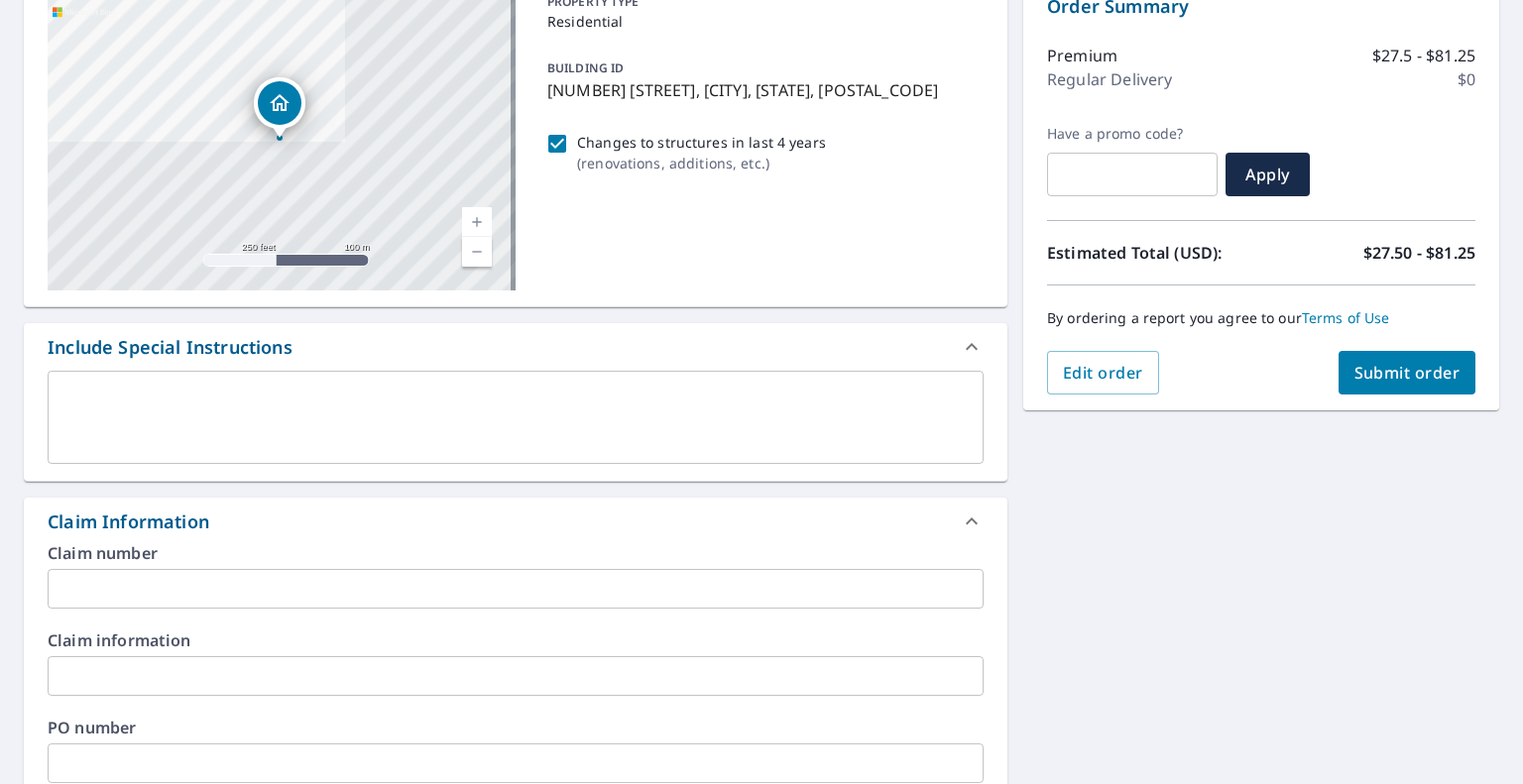 click at bounding box center [516, 589] 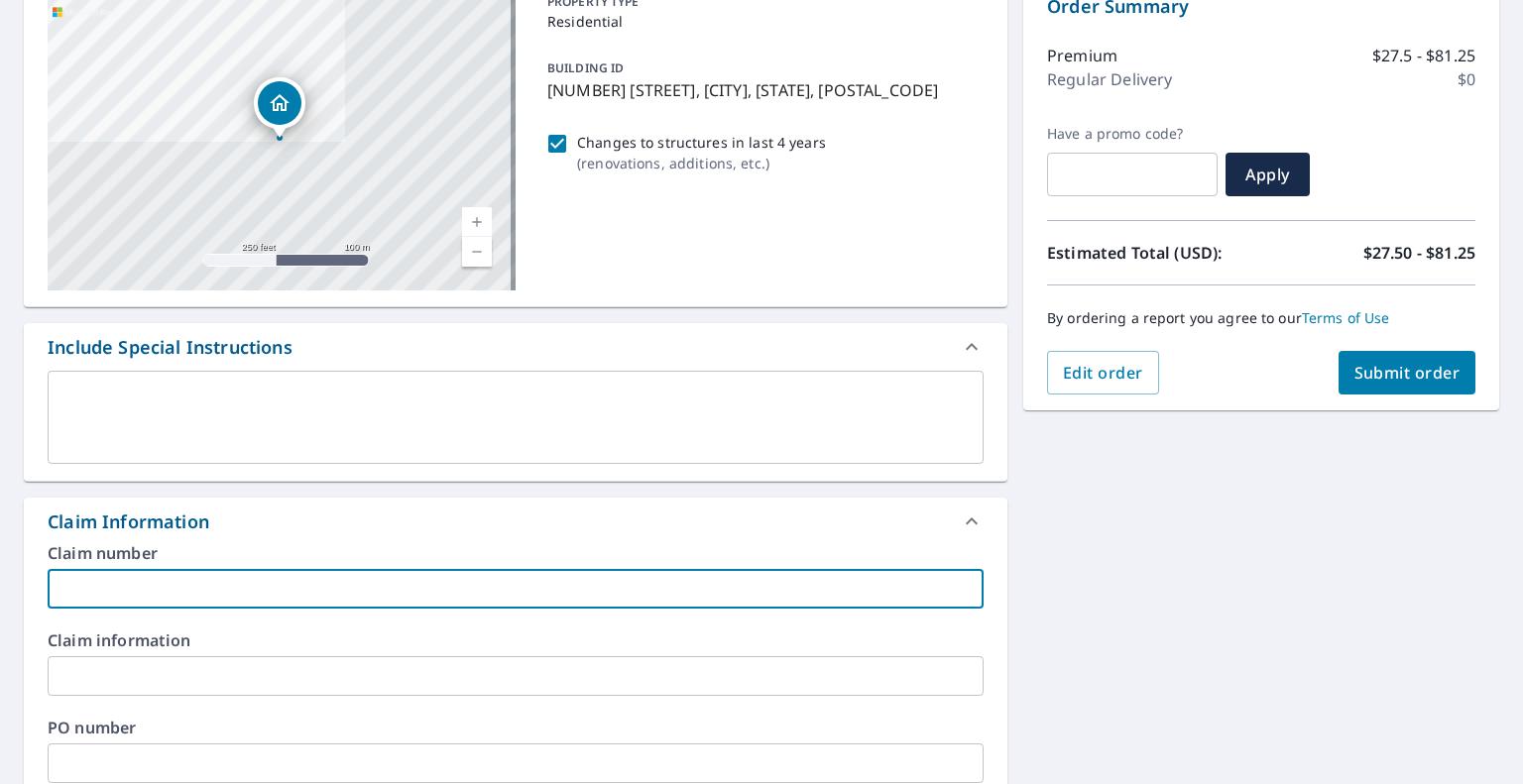 type on "0" 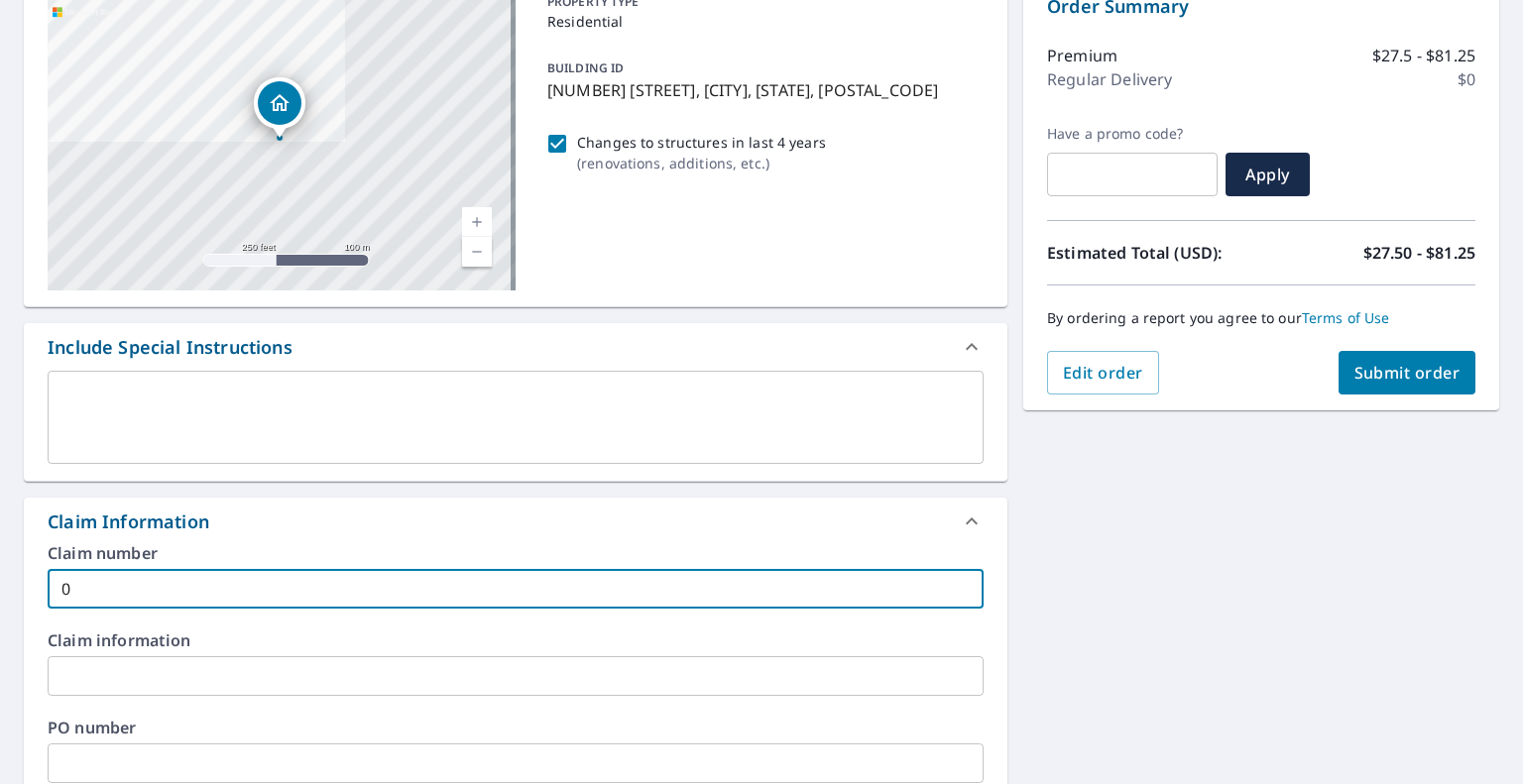 type on "07" 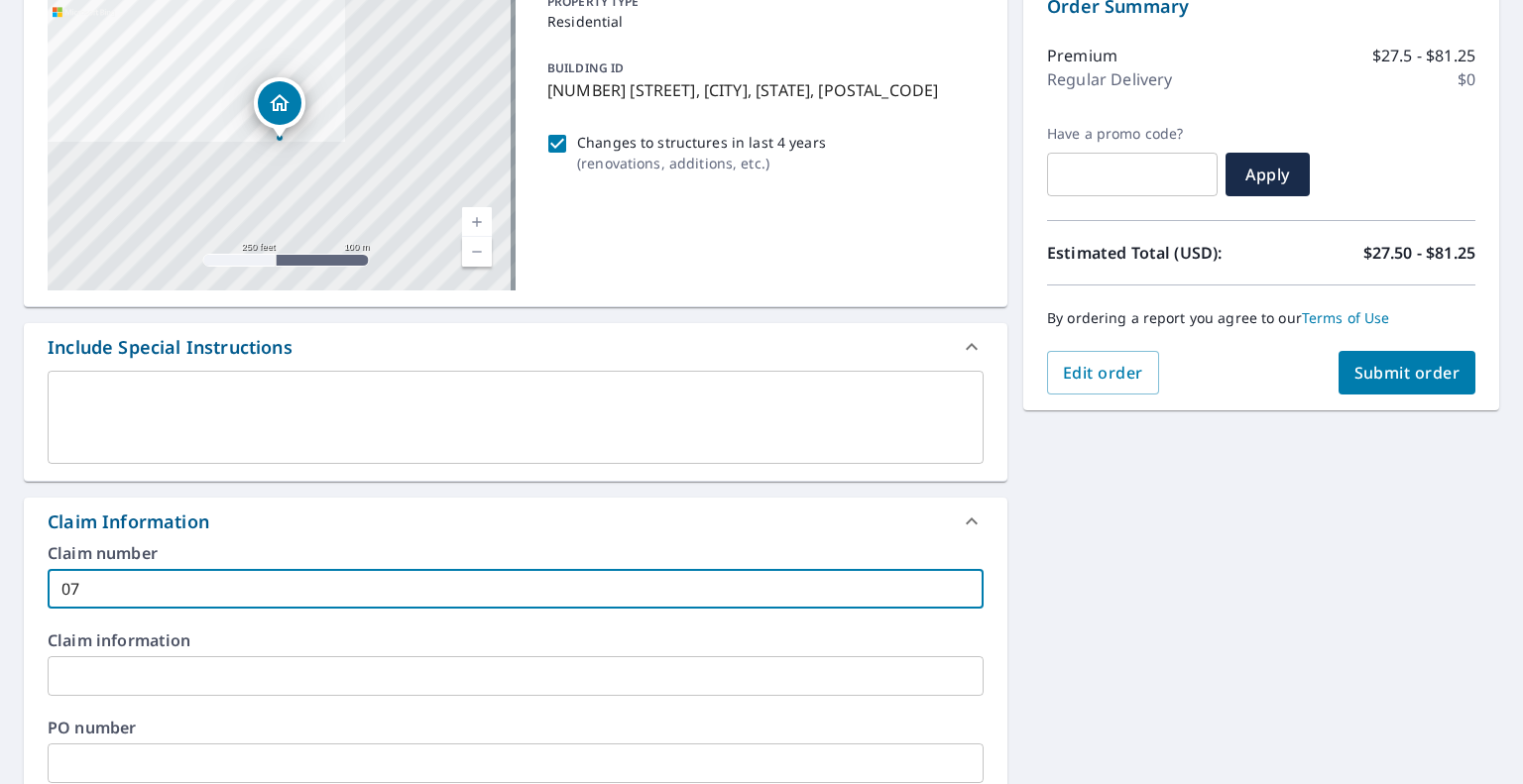 type on "071" 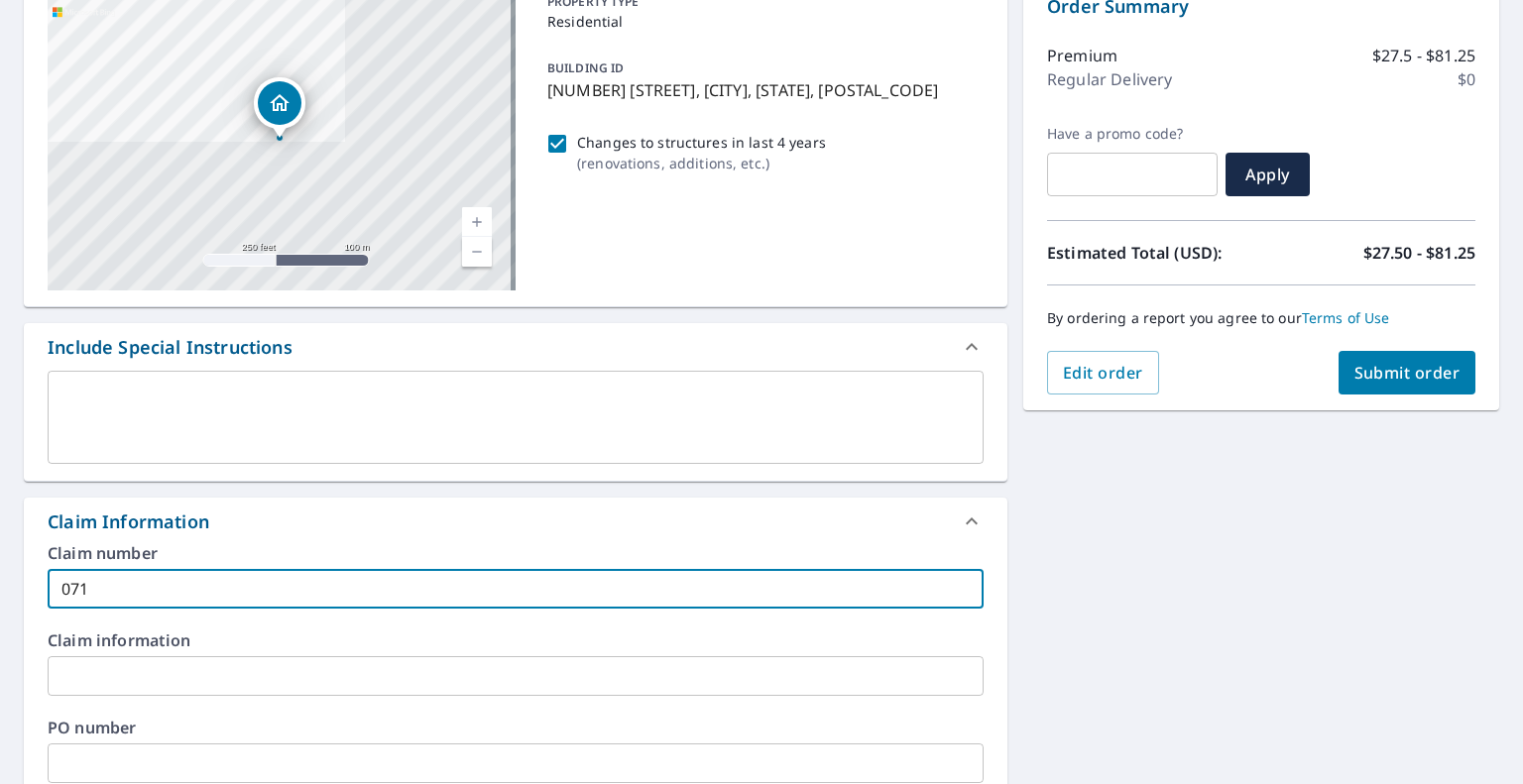 type on "0715" 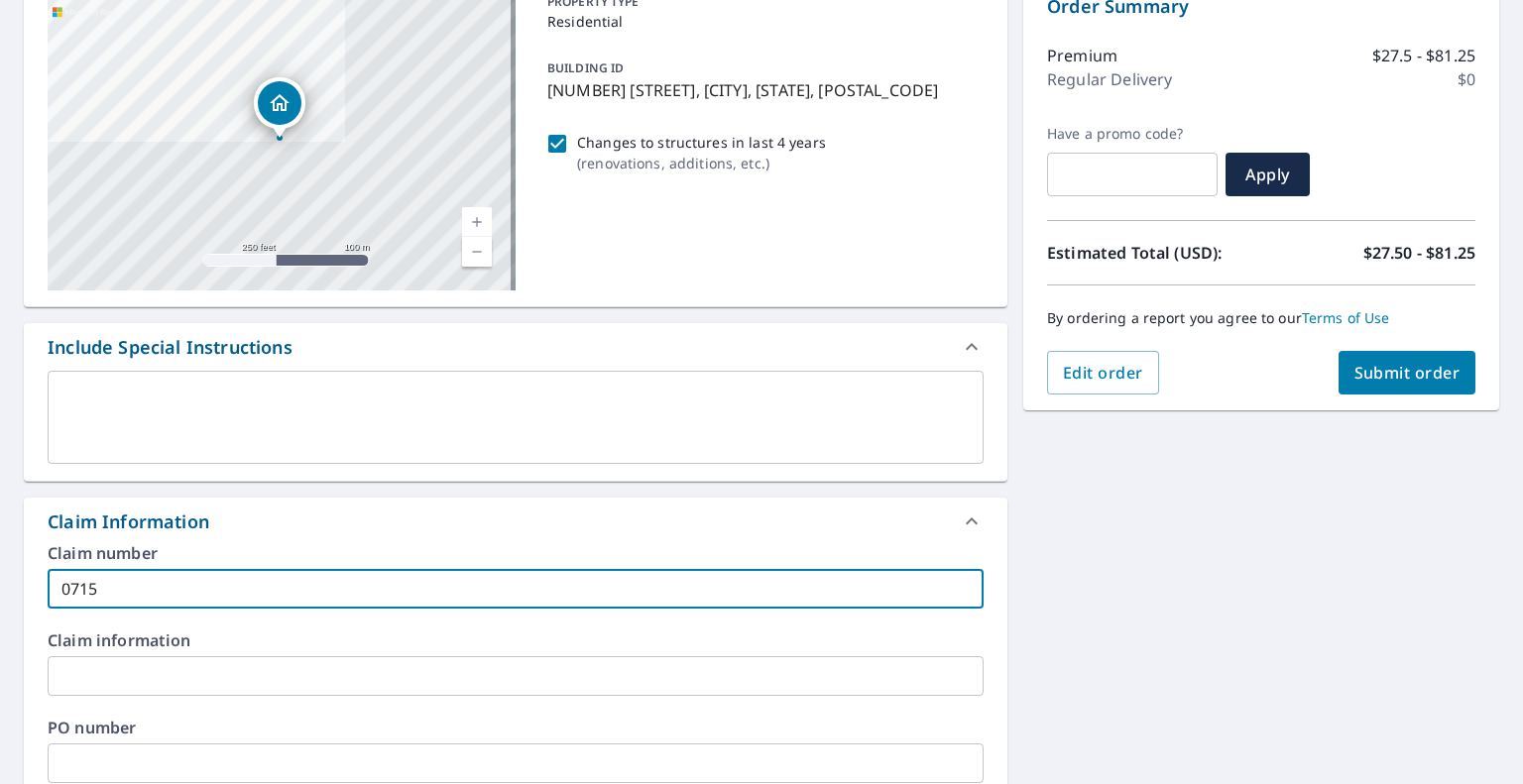 type on "[NUMBER]" 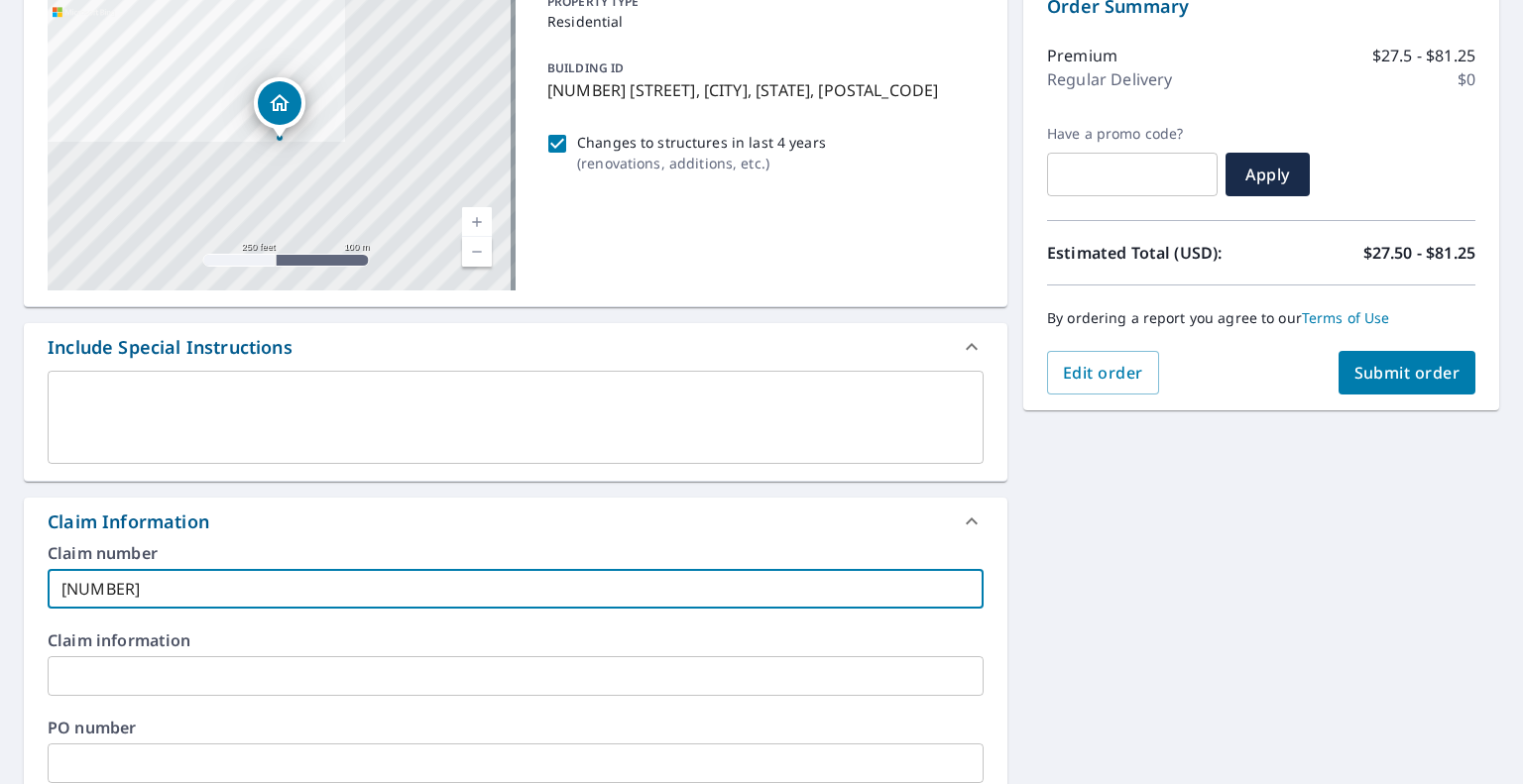 type on "[NUMBER]" 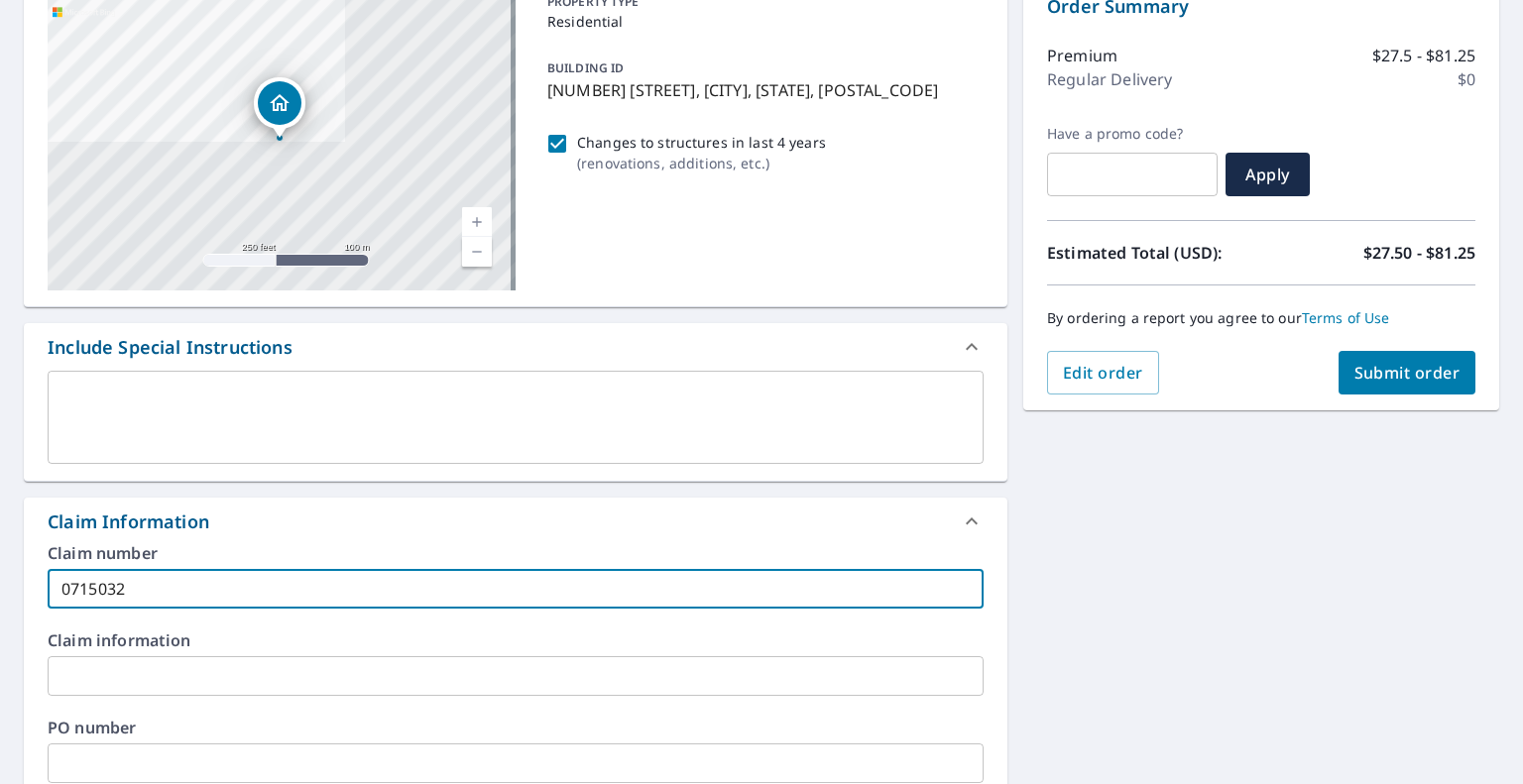 type on "07150320" 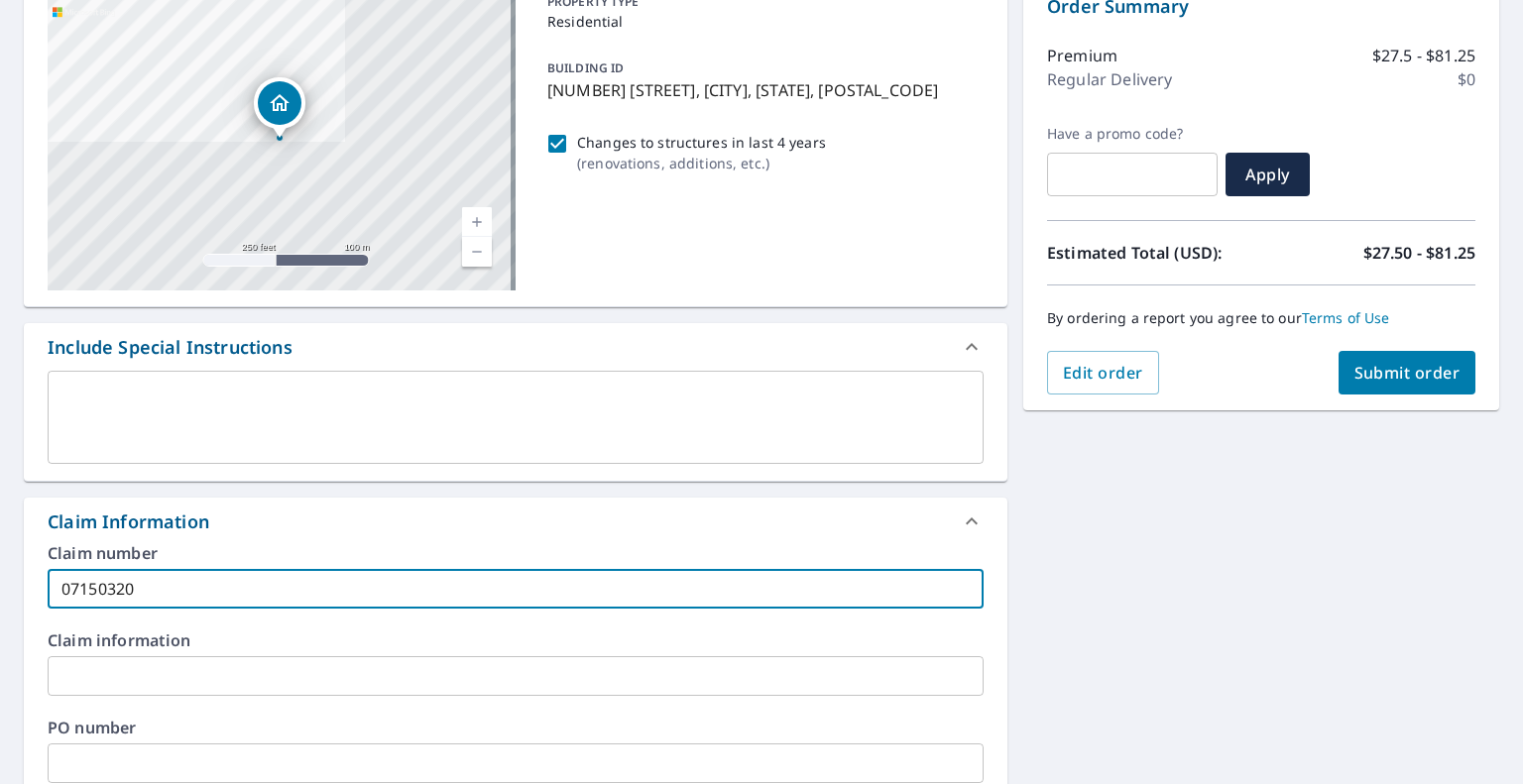 type on "[NUMBER]" 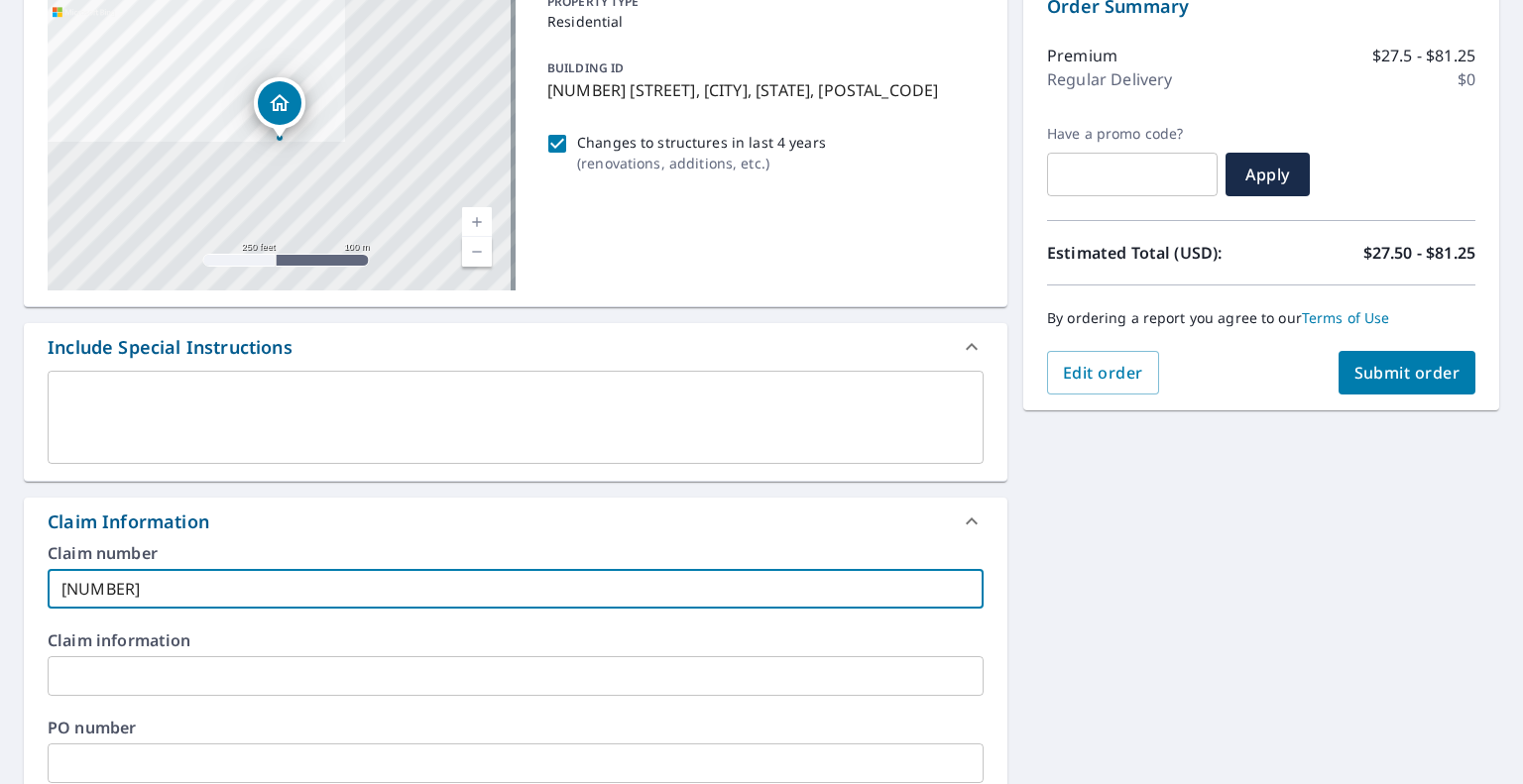 type on "[NUMBER]" 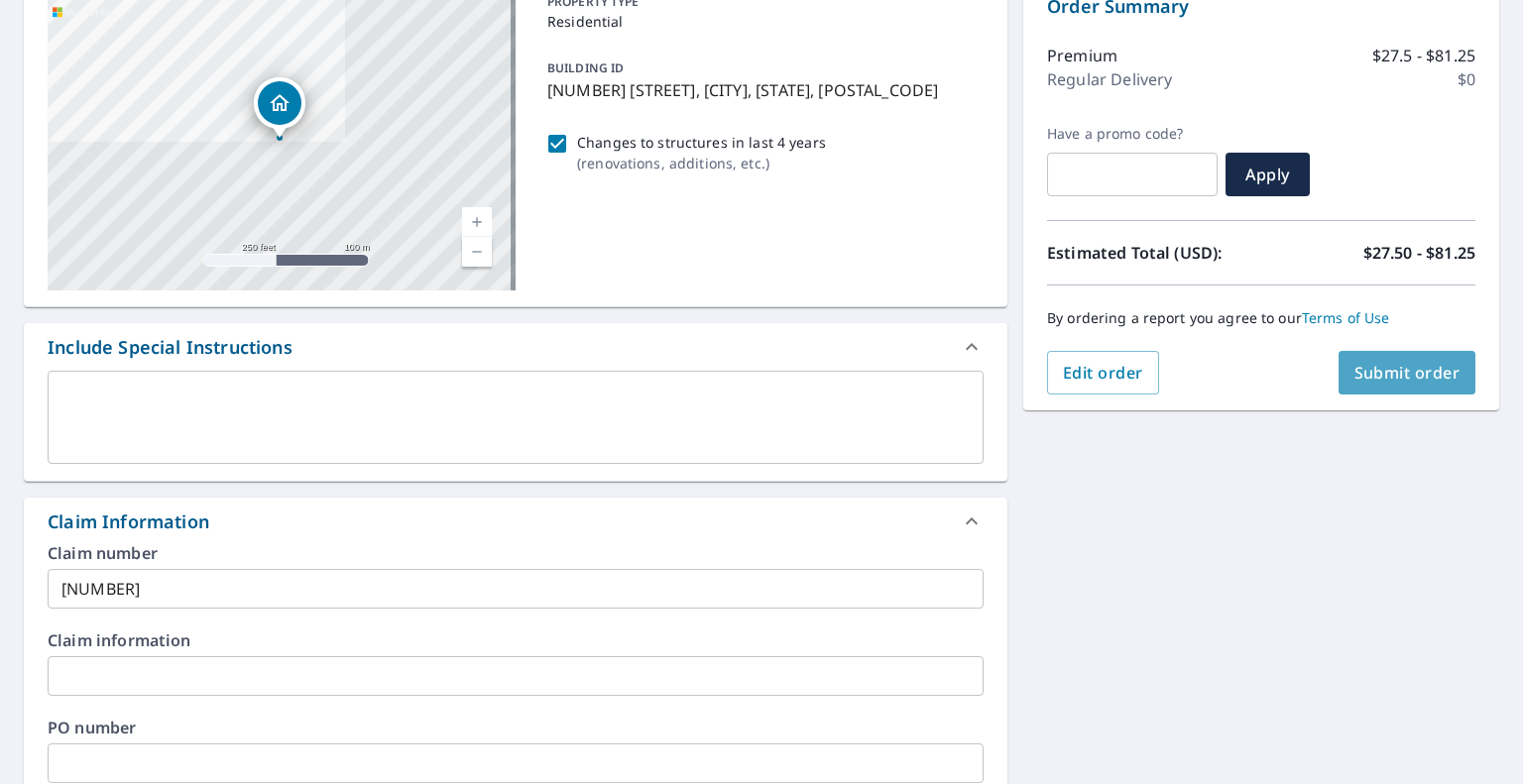 click on "Submit order" at bounding box center (1407, 373) 